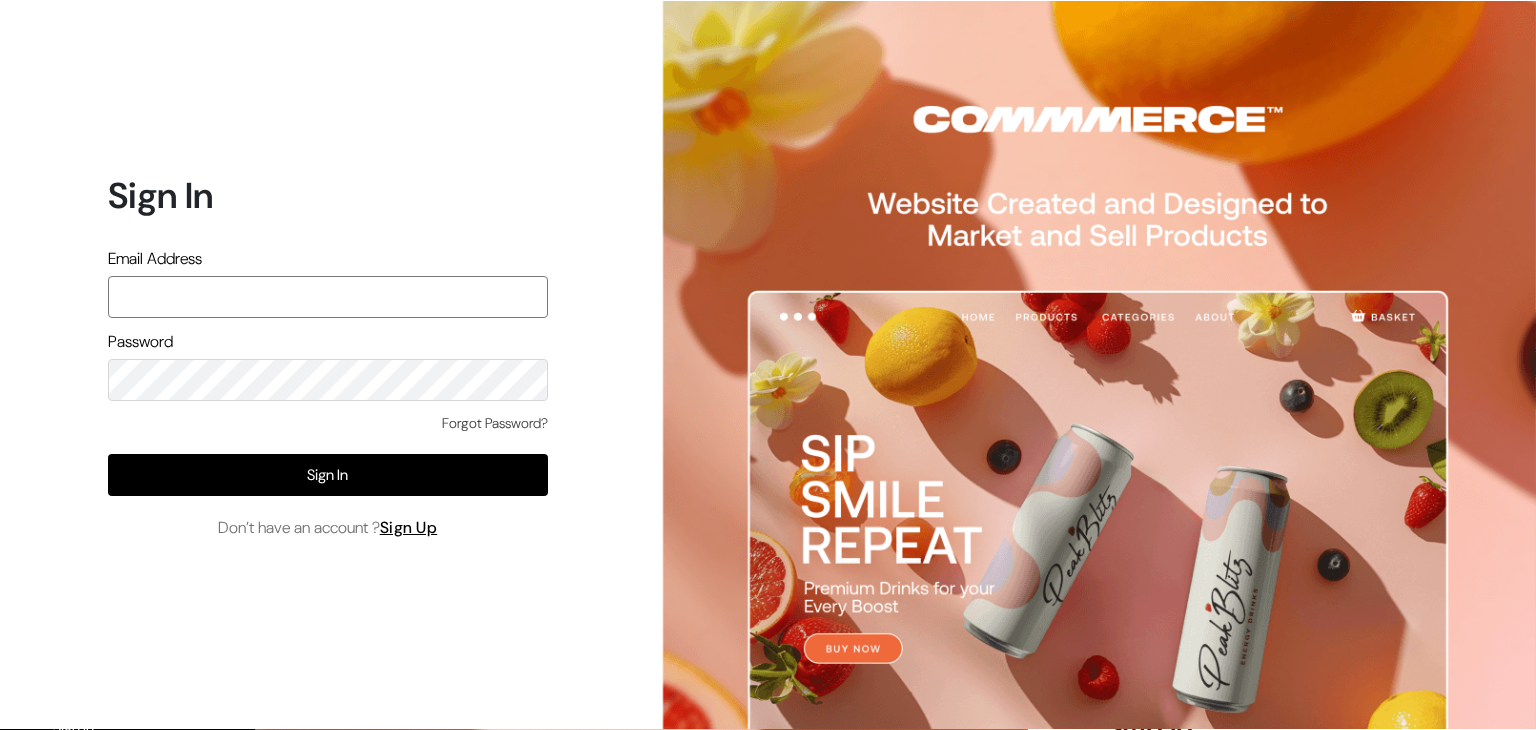 scroll, scrollTop: 0, scrollLeft: 0, axis: both 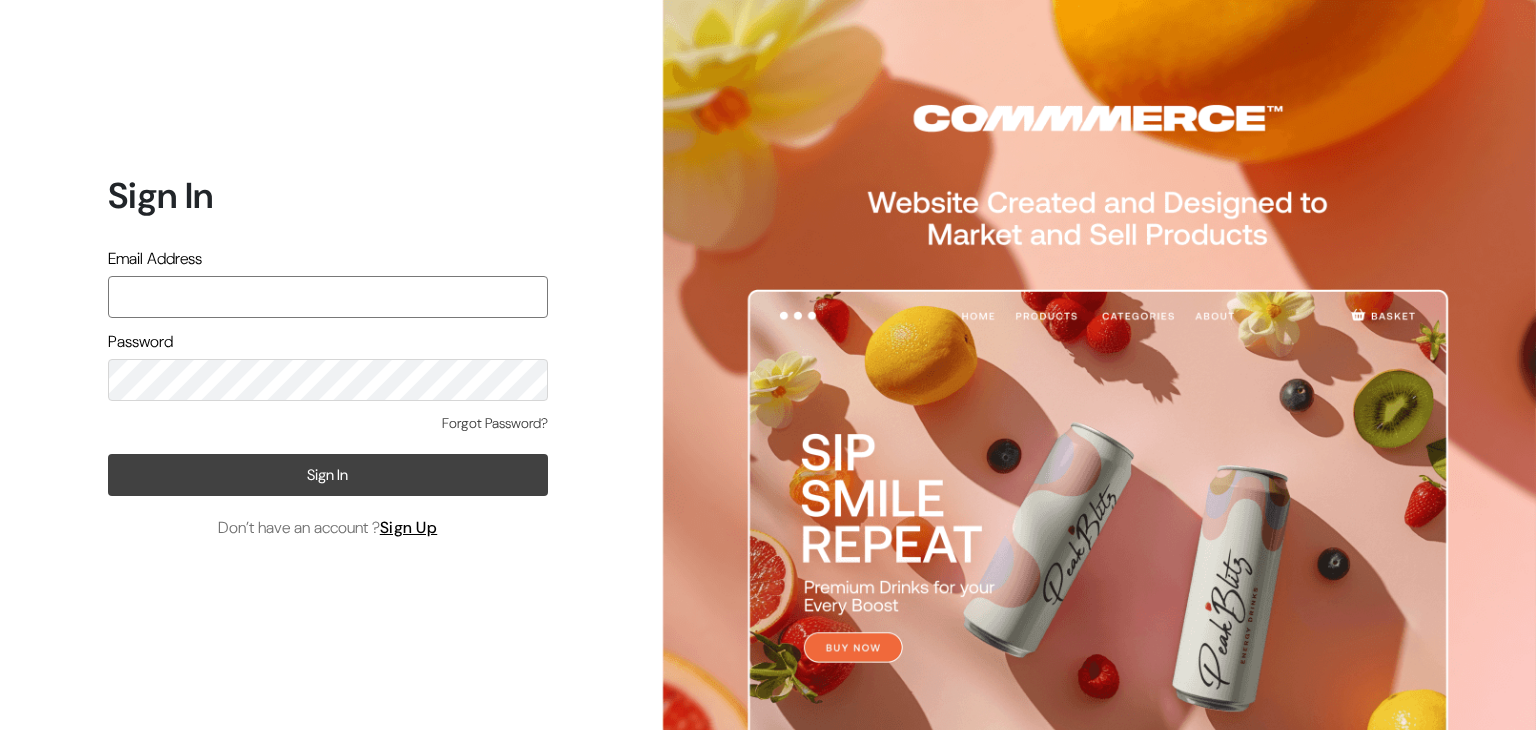 type on "[EMAIL]" 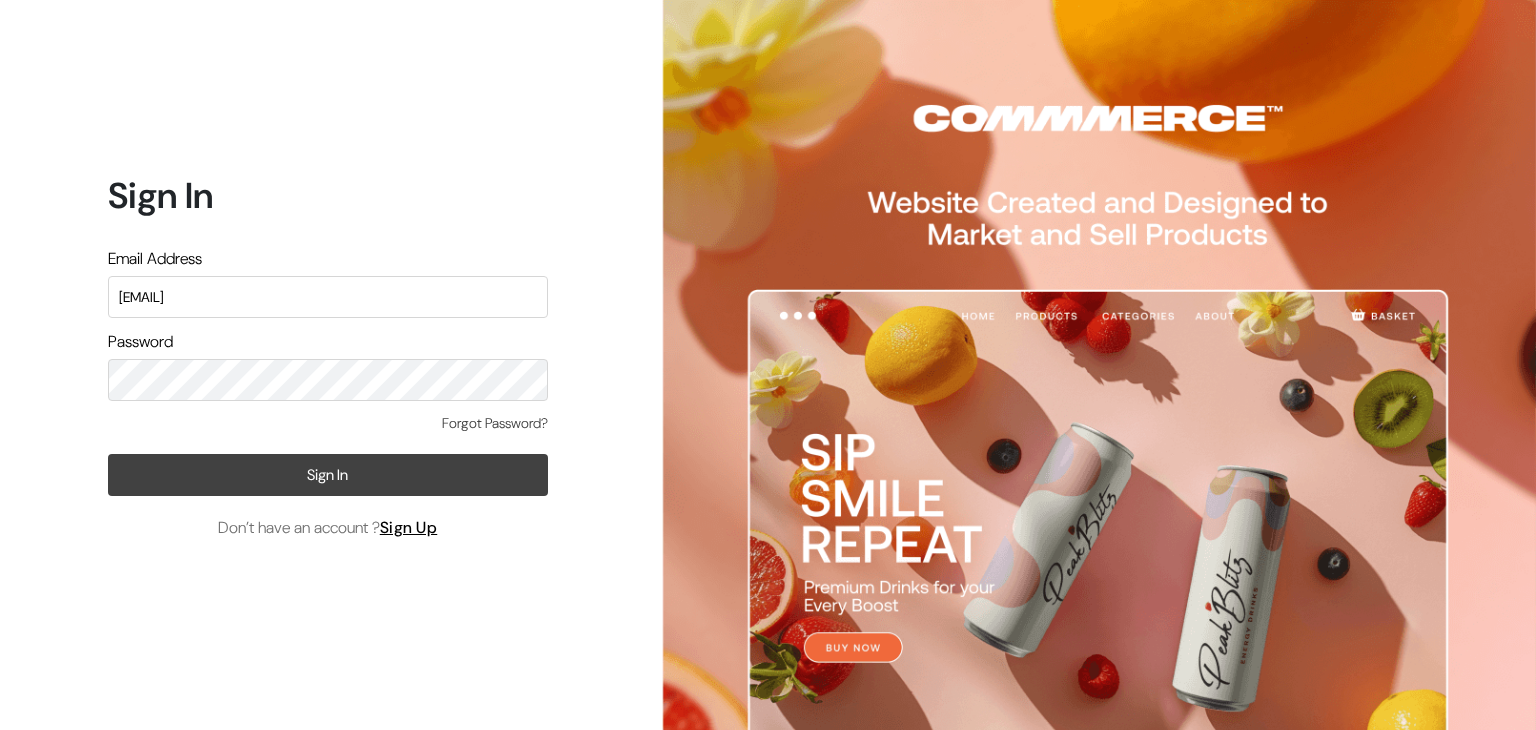 click on "Sign In" at bounding box center (328, 475) 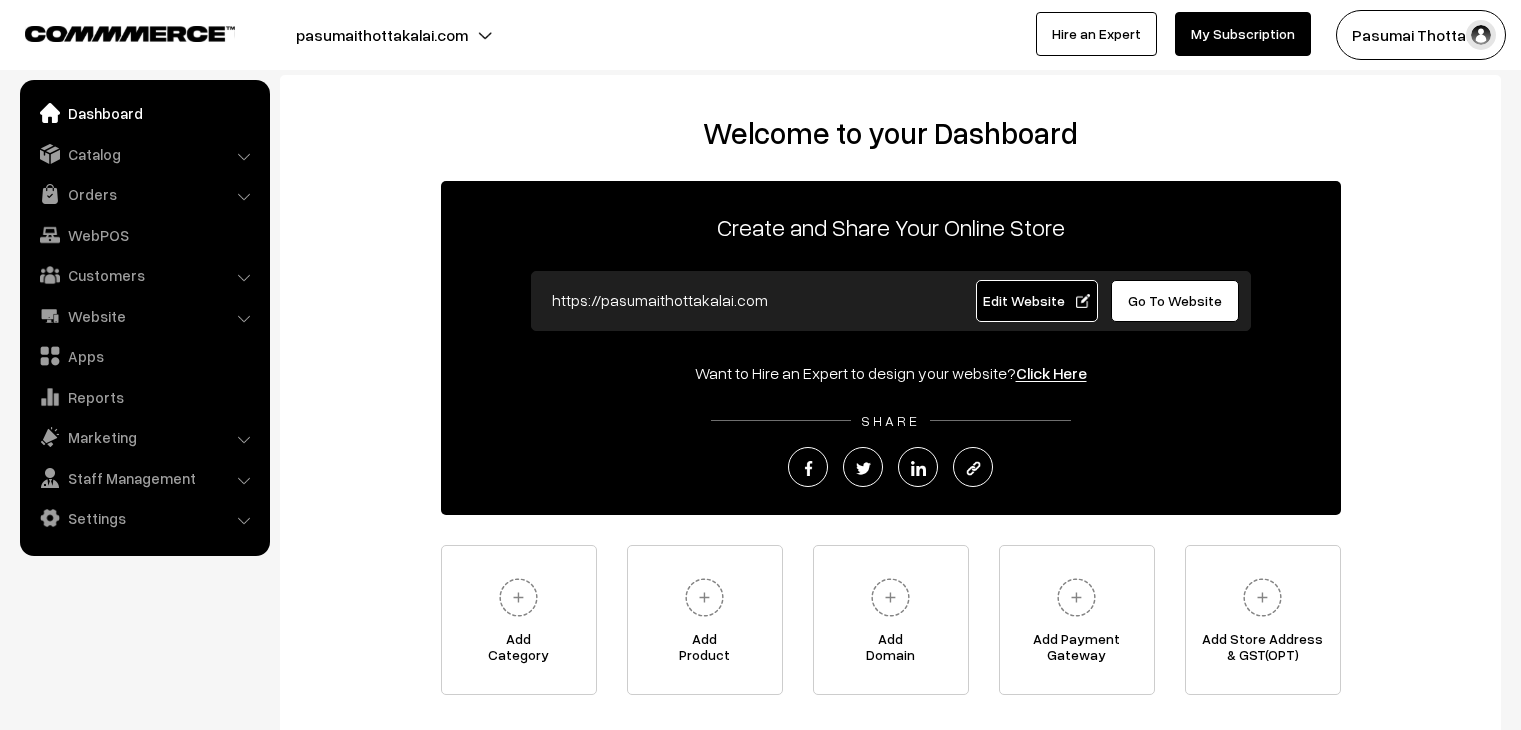 scroll, scrollTop: 0, scrollLeft: 0, axis: both 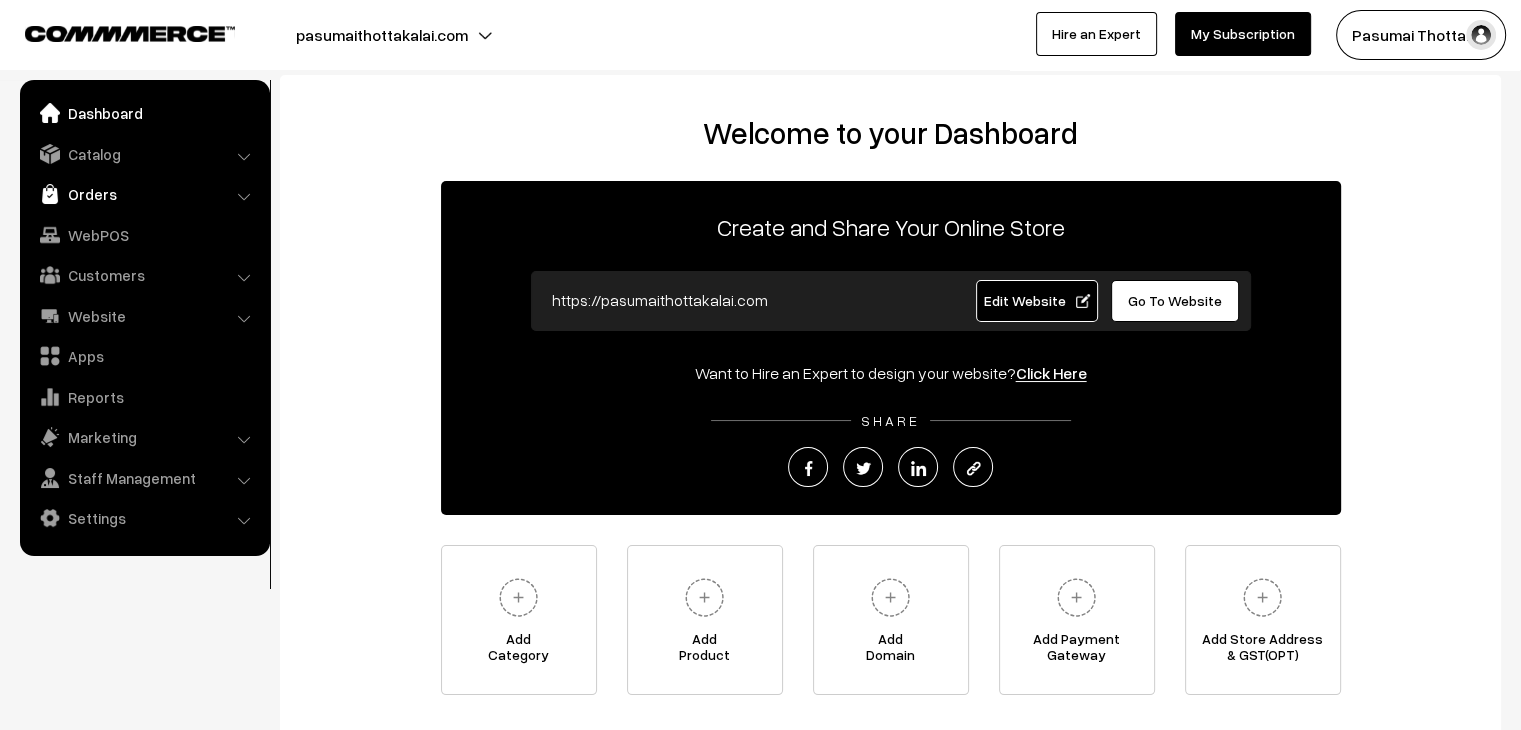 click on "Orders" at bounding box center [144, 194] 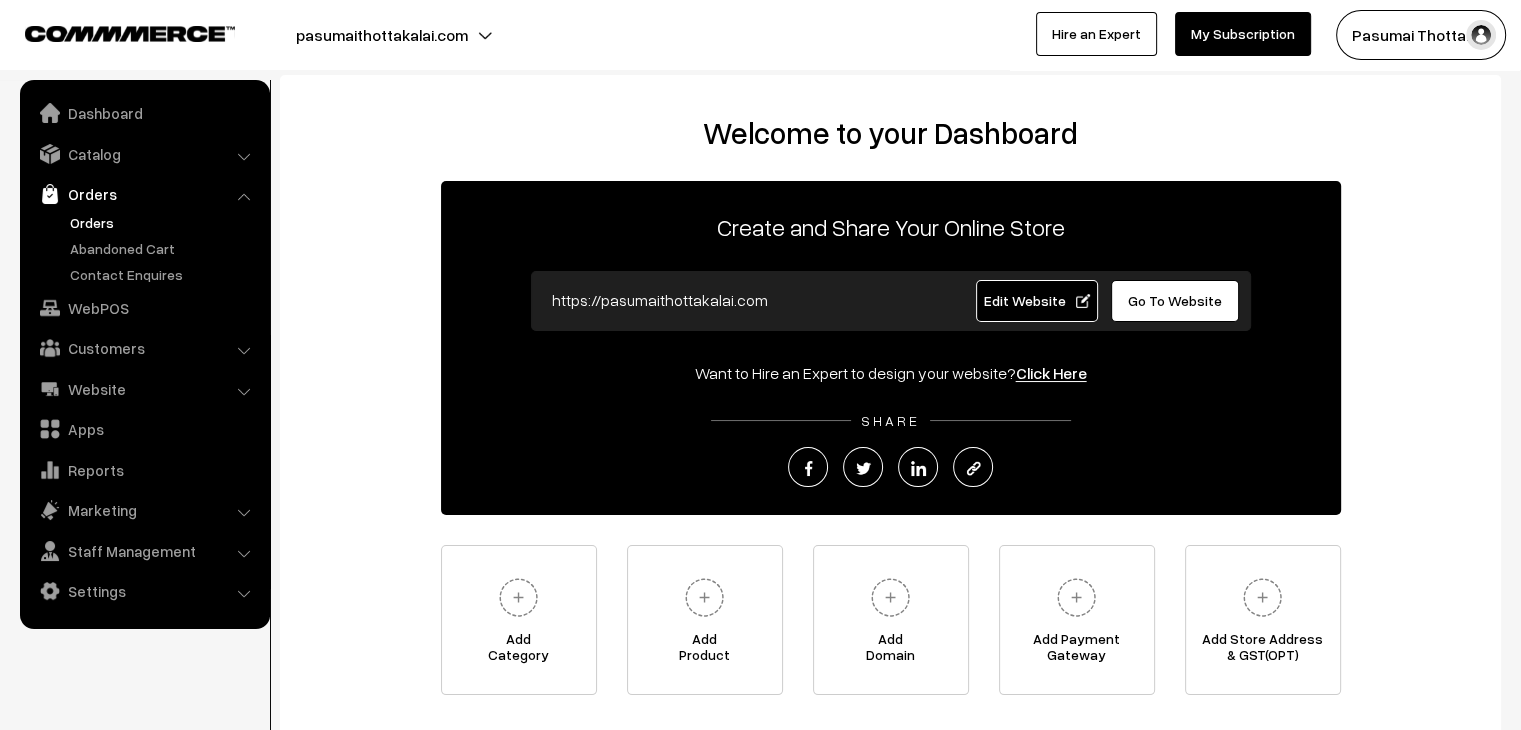 click on "Orders" at bounding box center [164, 222] 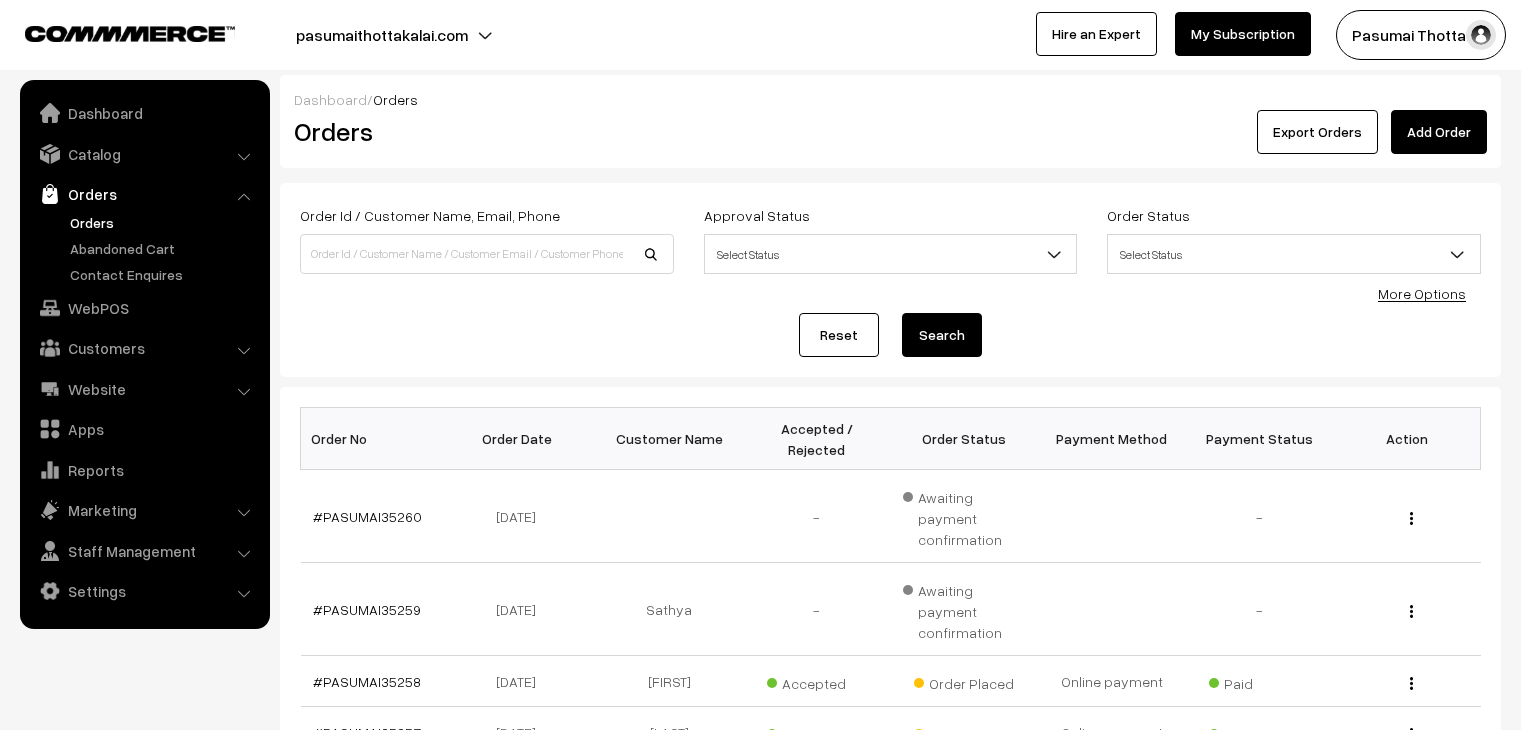 scroll, scrollTop: 0, scrollLeft: 0, axis: both 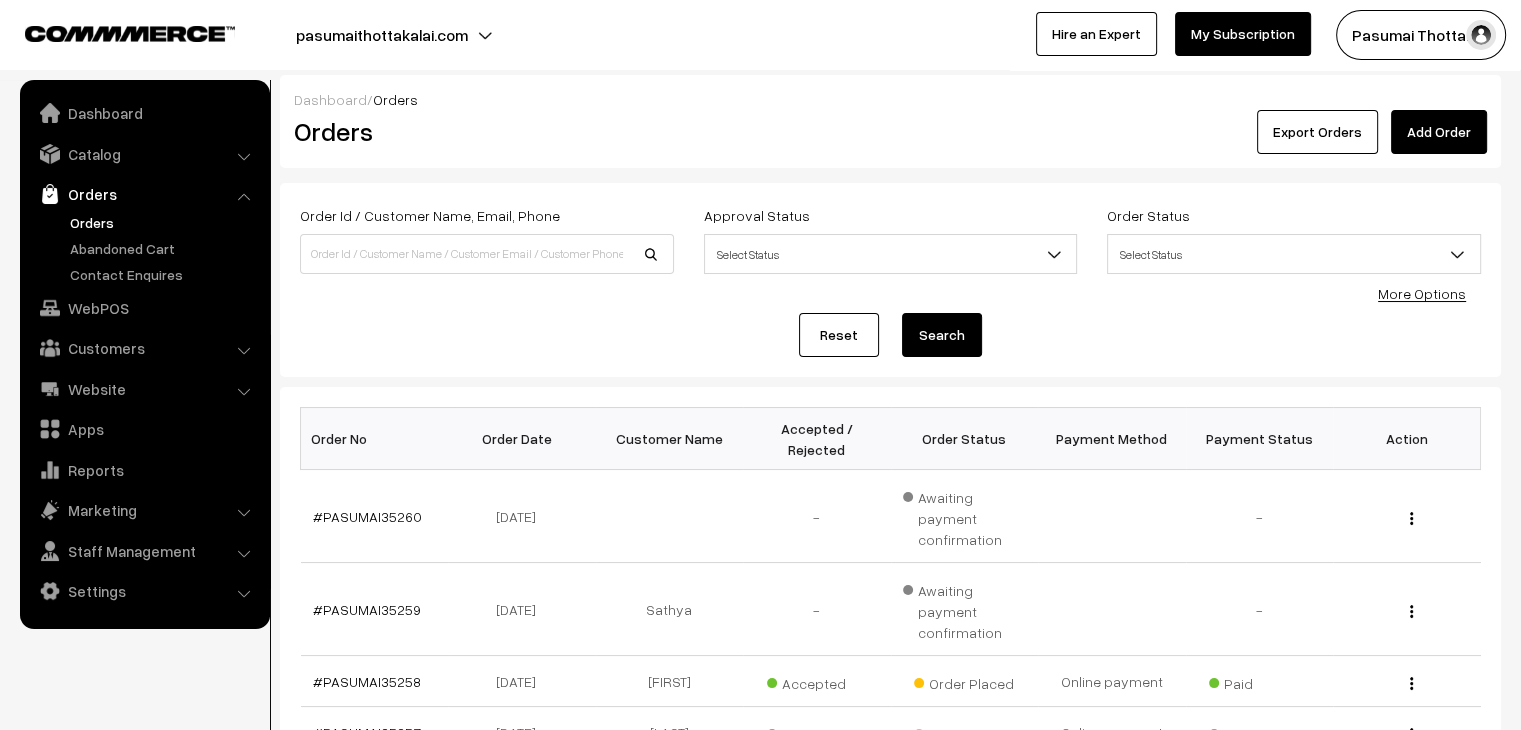click on "More Options" at bounding box center (1422, 293) 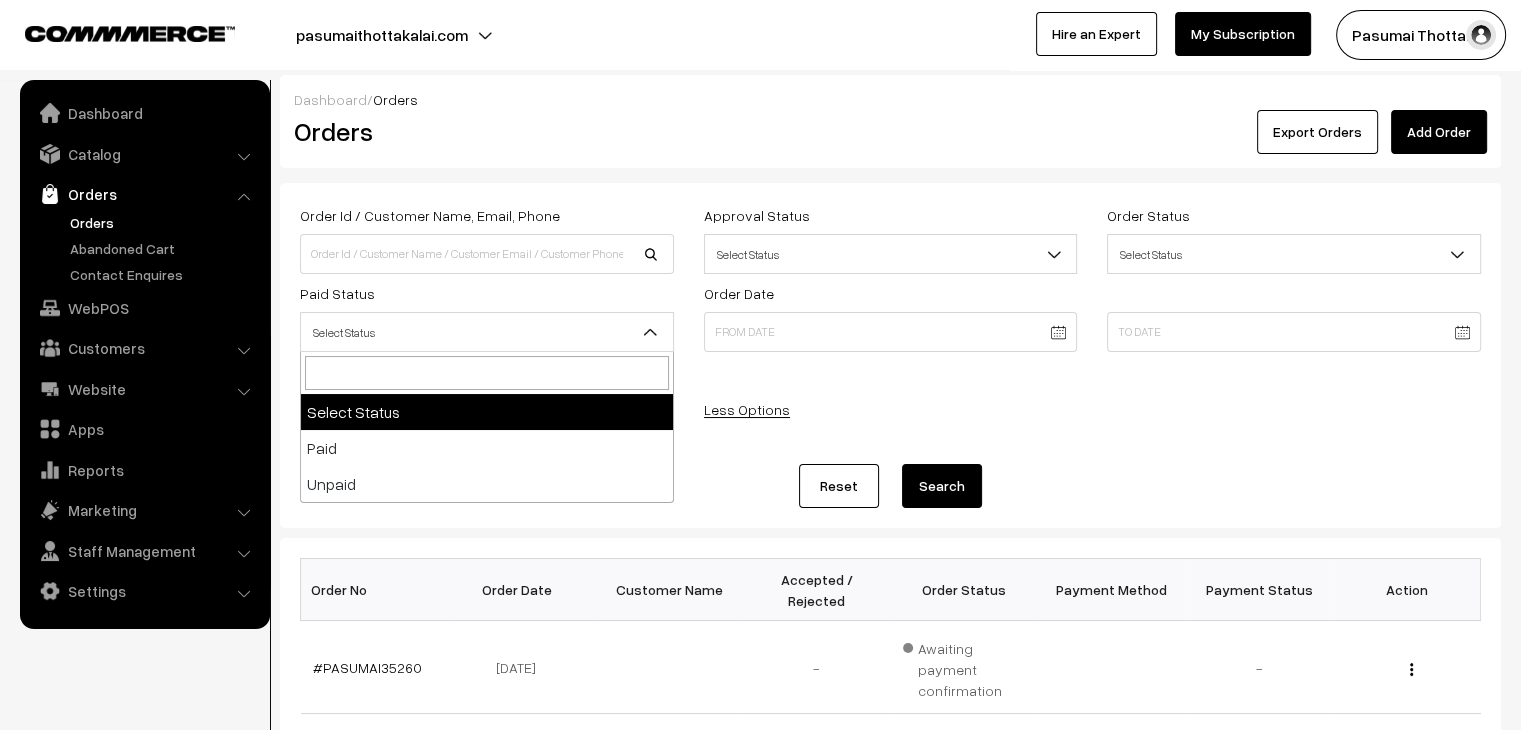 click on "Select Status" at bounding box center (487, 332) 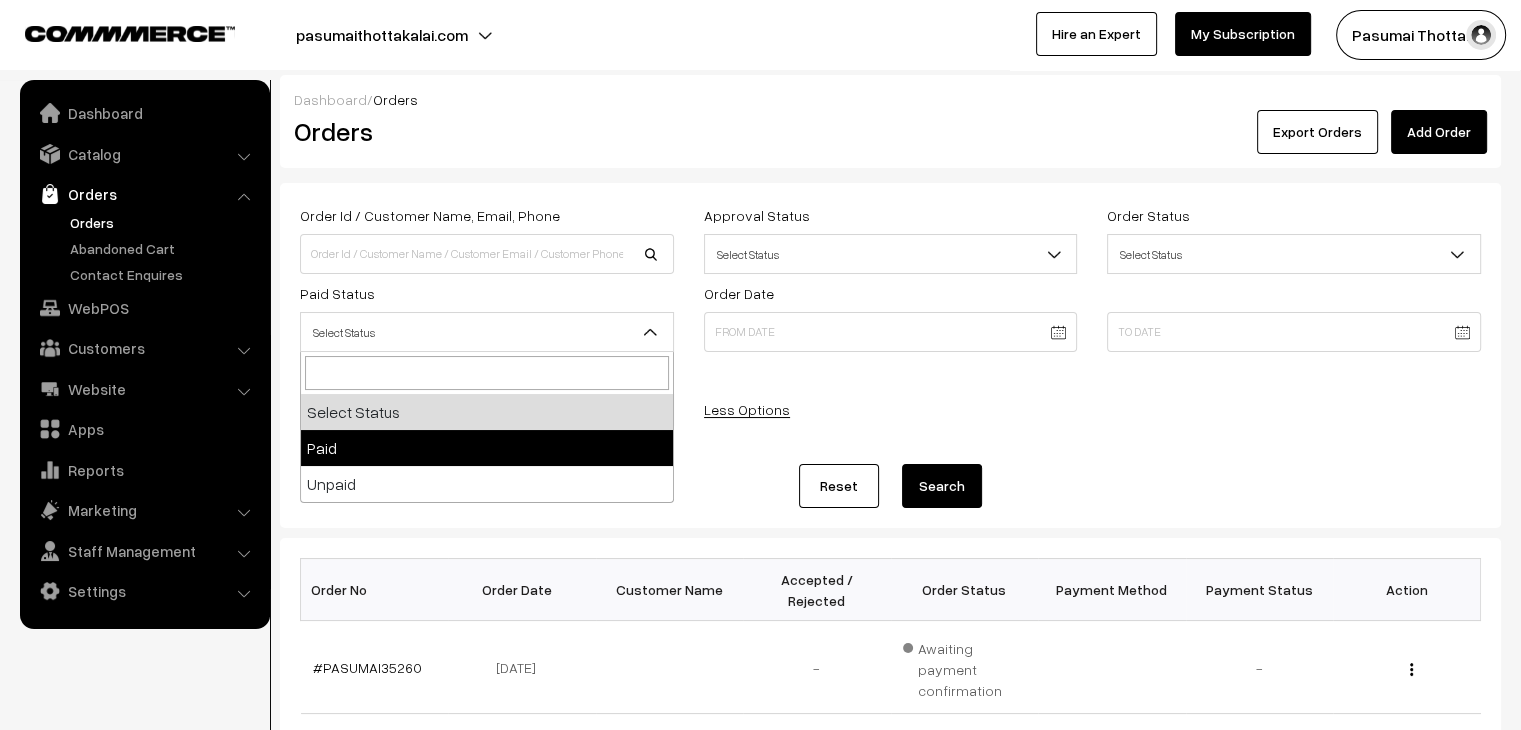 select on "1" 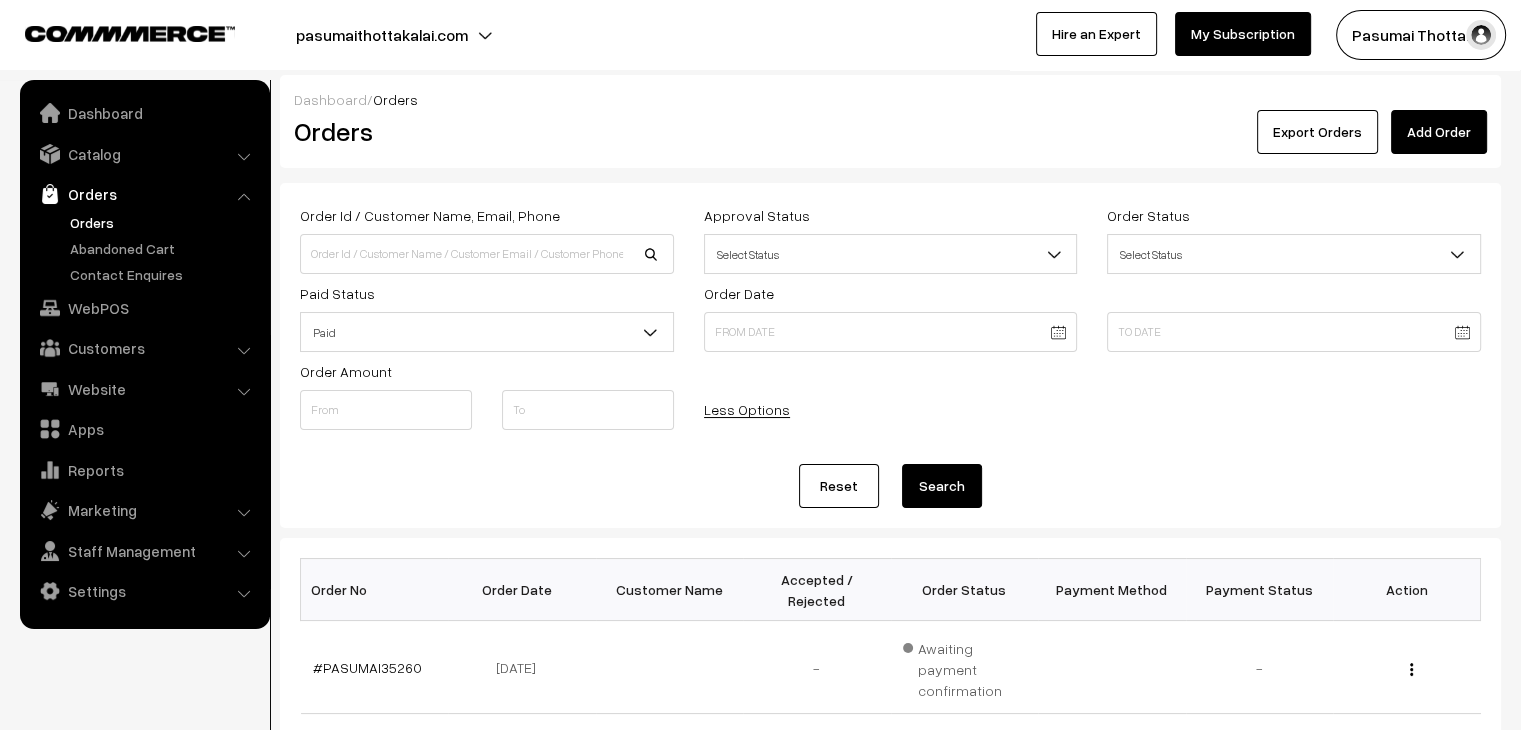 click on "Search" at bounding box center [942, 486] 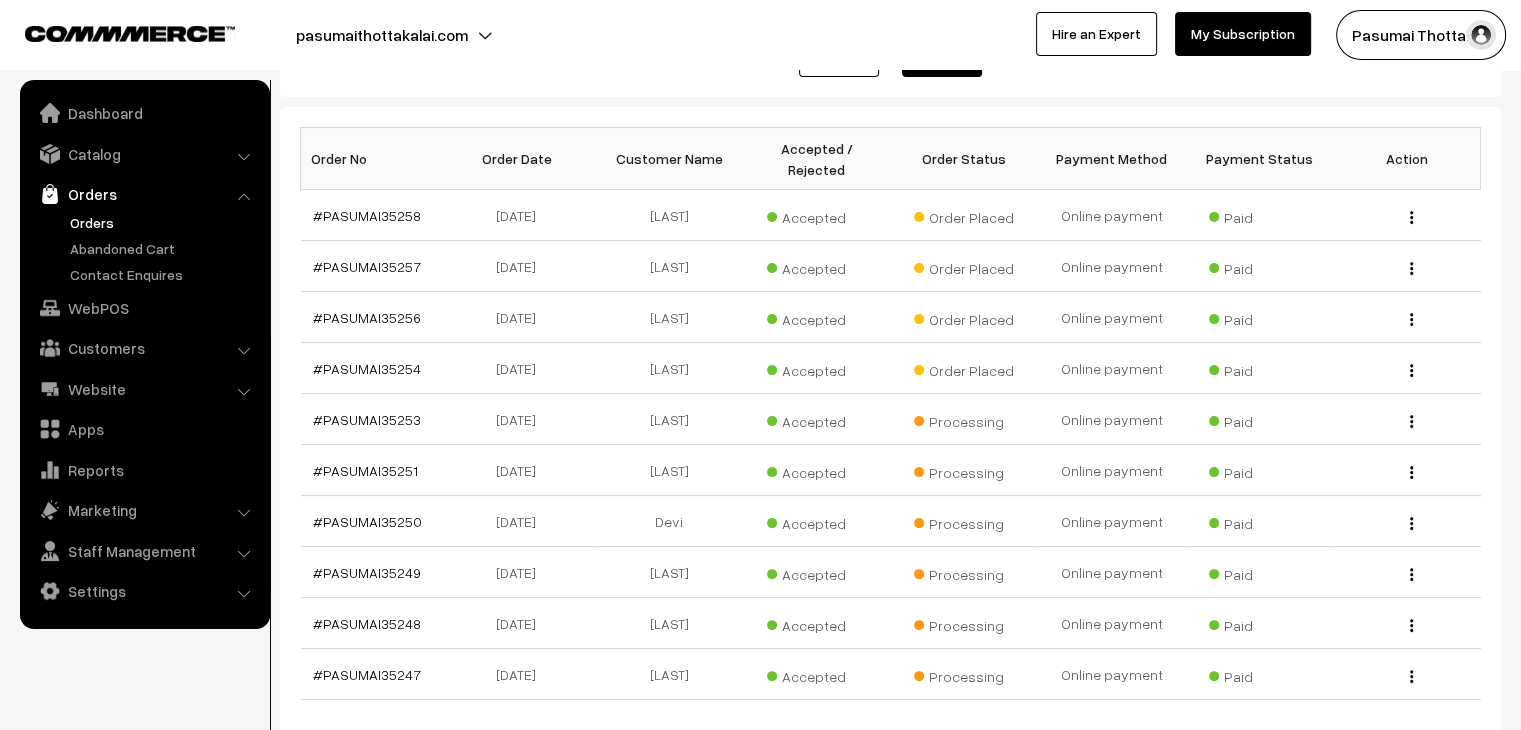 scroll, scrollTop: 440, scrollLeft: 0, axis: vertical 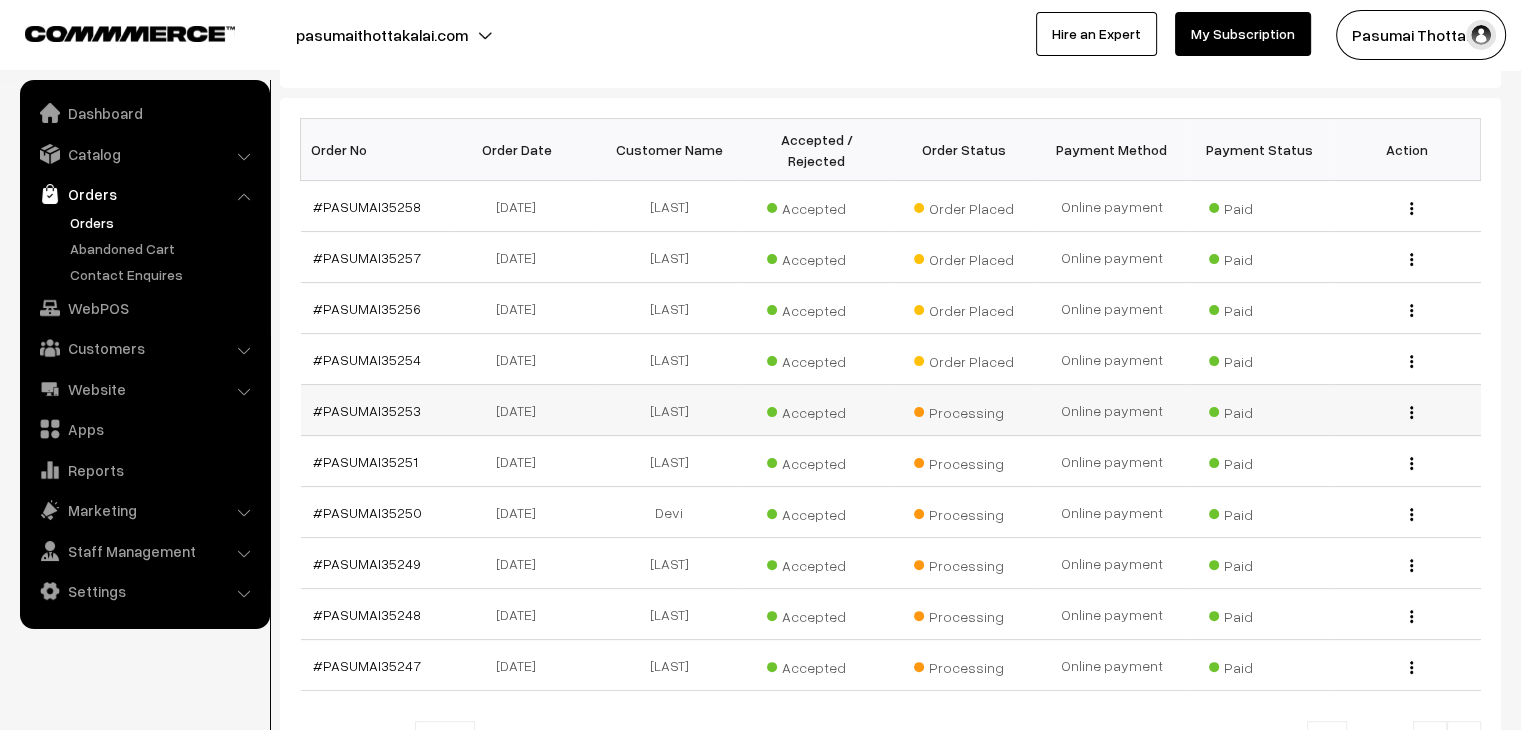 click on "#PASUMAI35253" at bounding box center [375, 410] 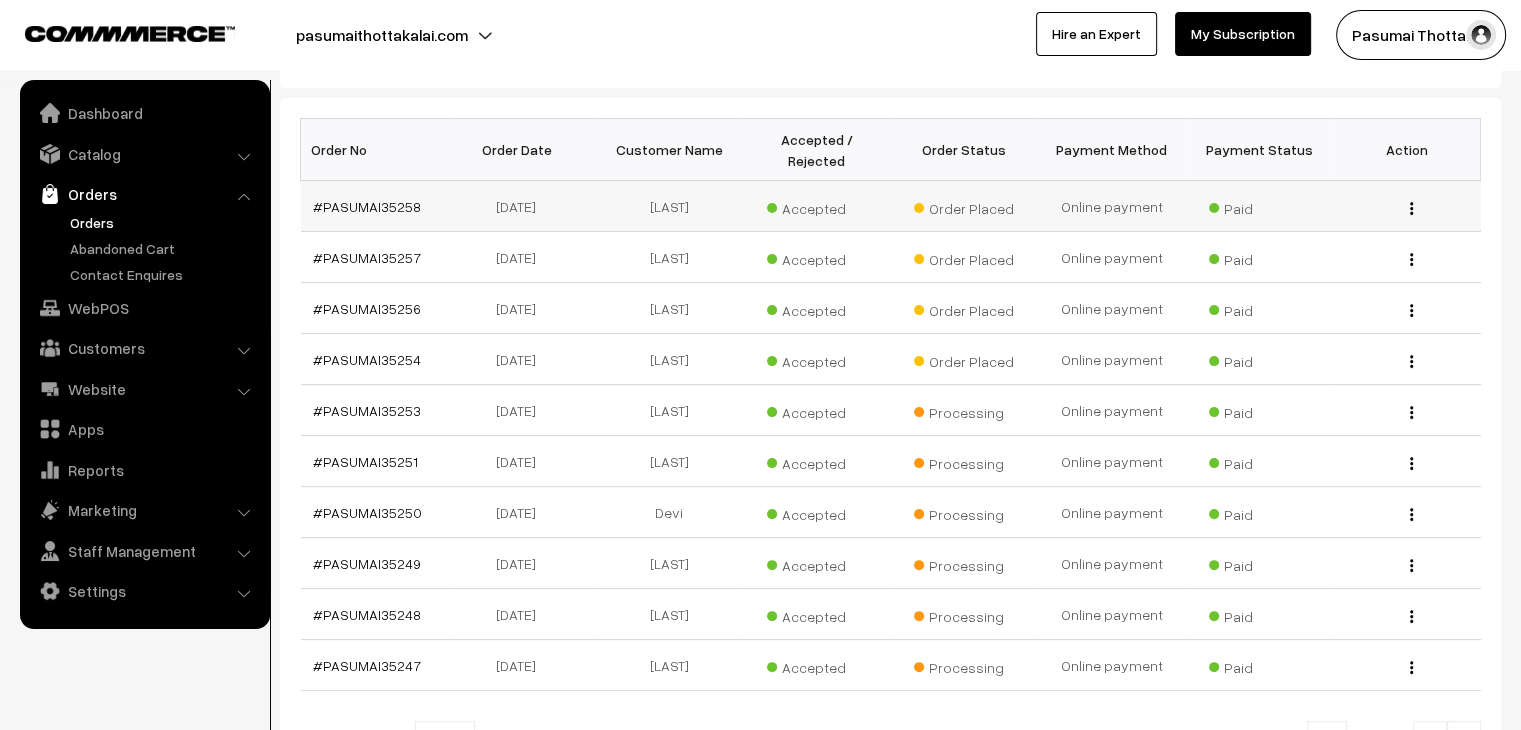click on "#PASUMAI35258" at bounding box center [375, 206] 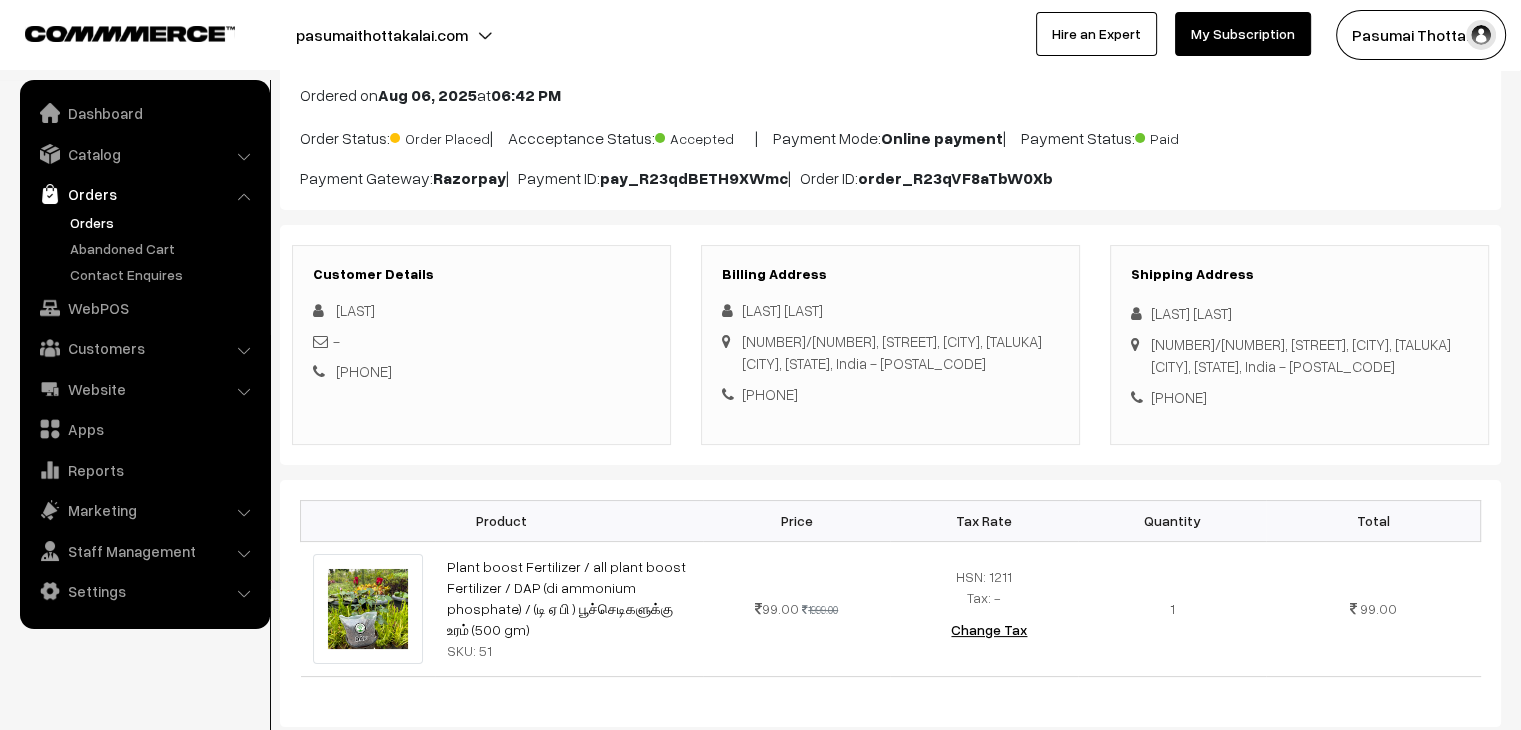 scroll, scrollTop: 120, scrollLeft: 0, axis: vertical 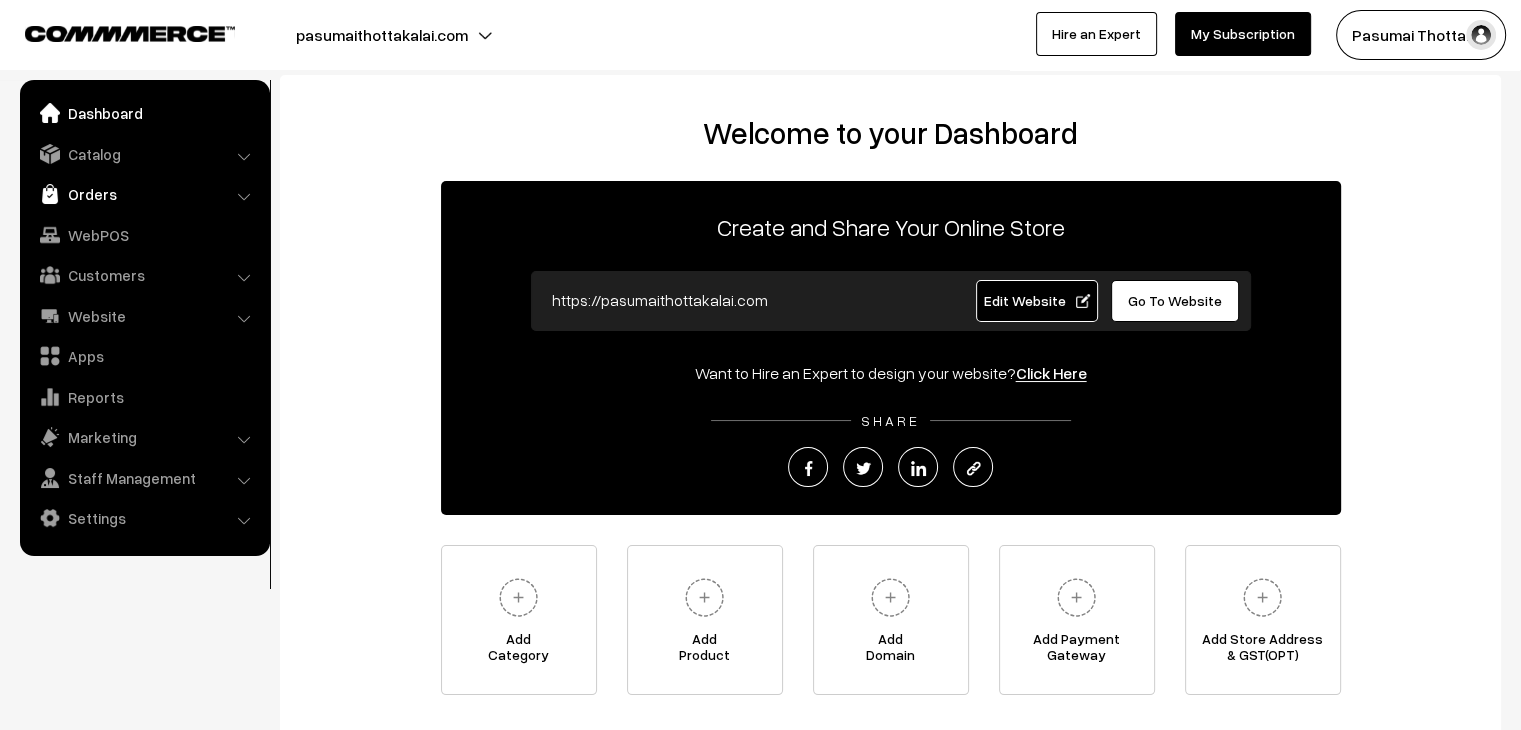 click on "Orders" at bounding box center (144, 194) 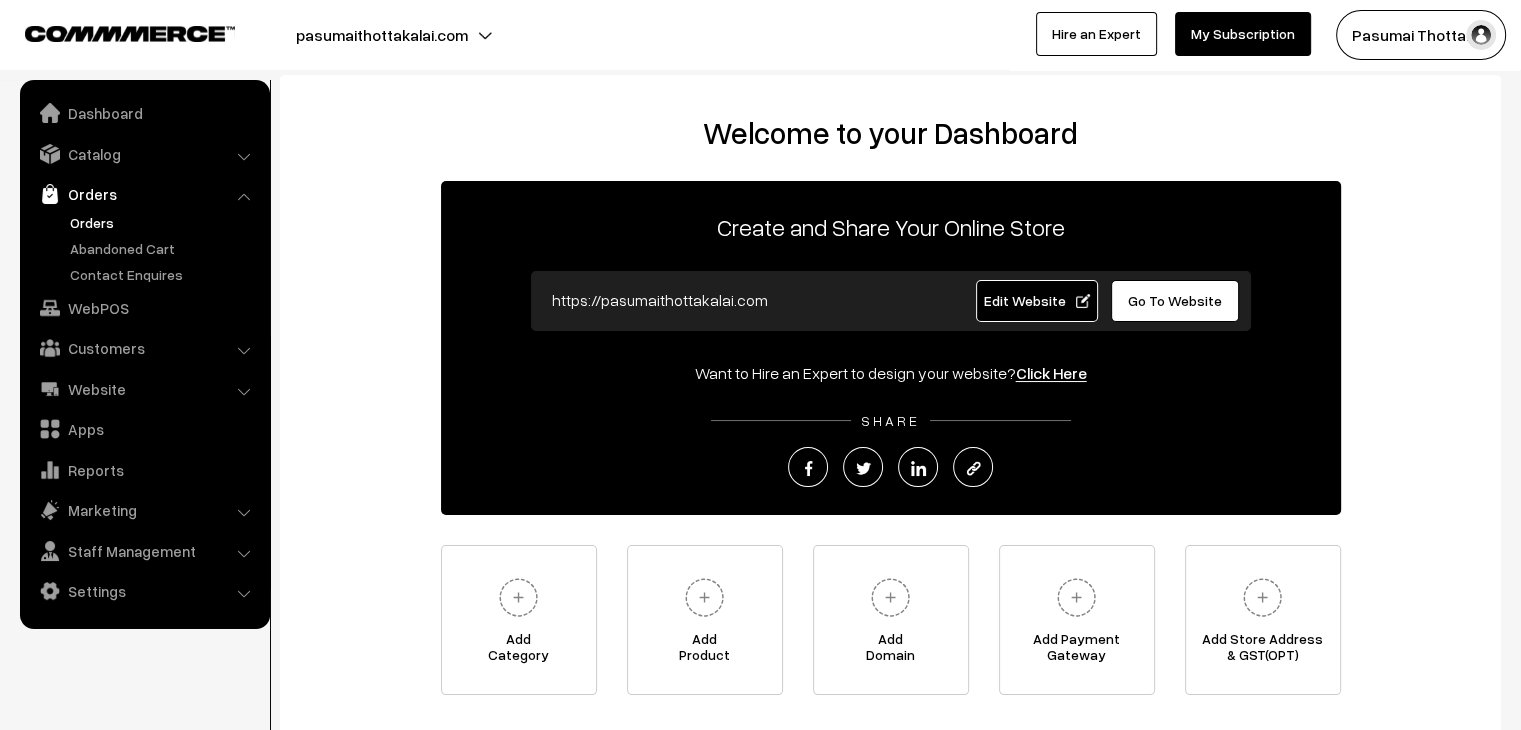 click on "Orders" at bounding box center (164, 222) 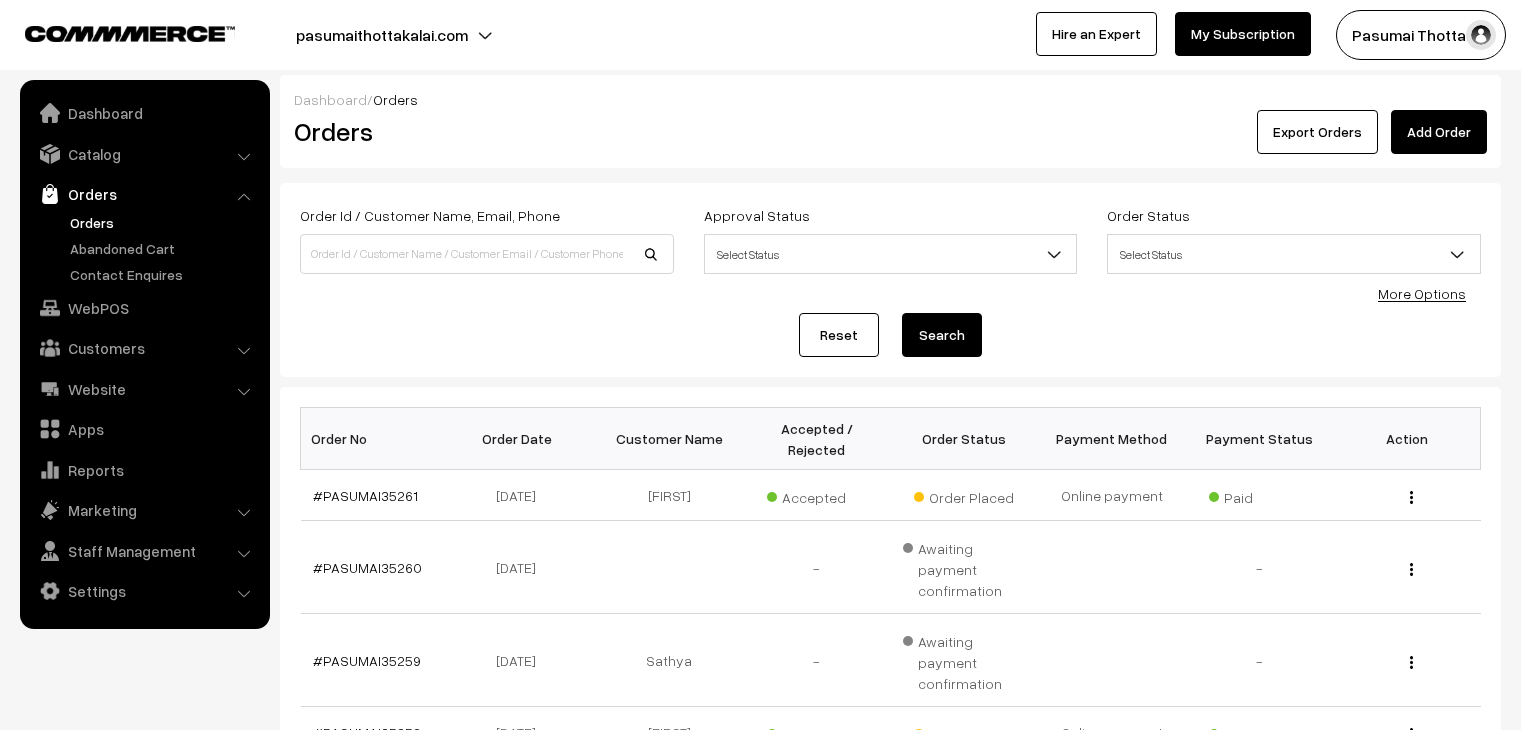scroll, scrollTop: 0, scrollLeft: 0, axis: both 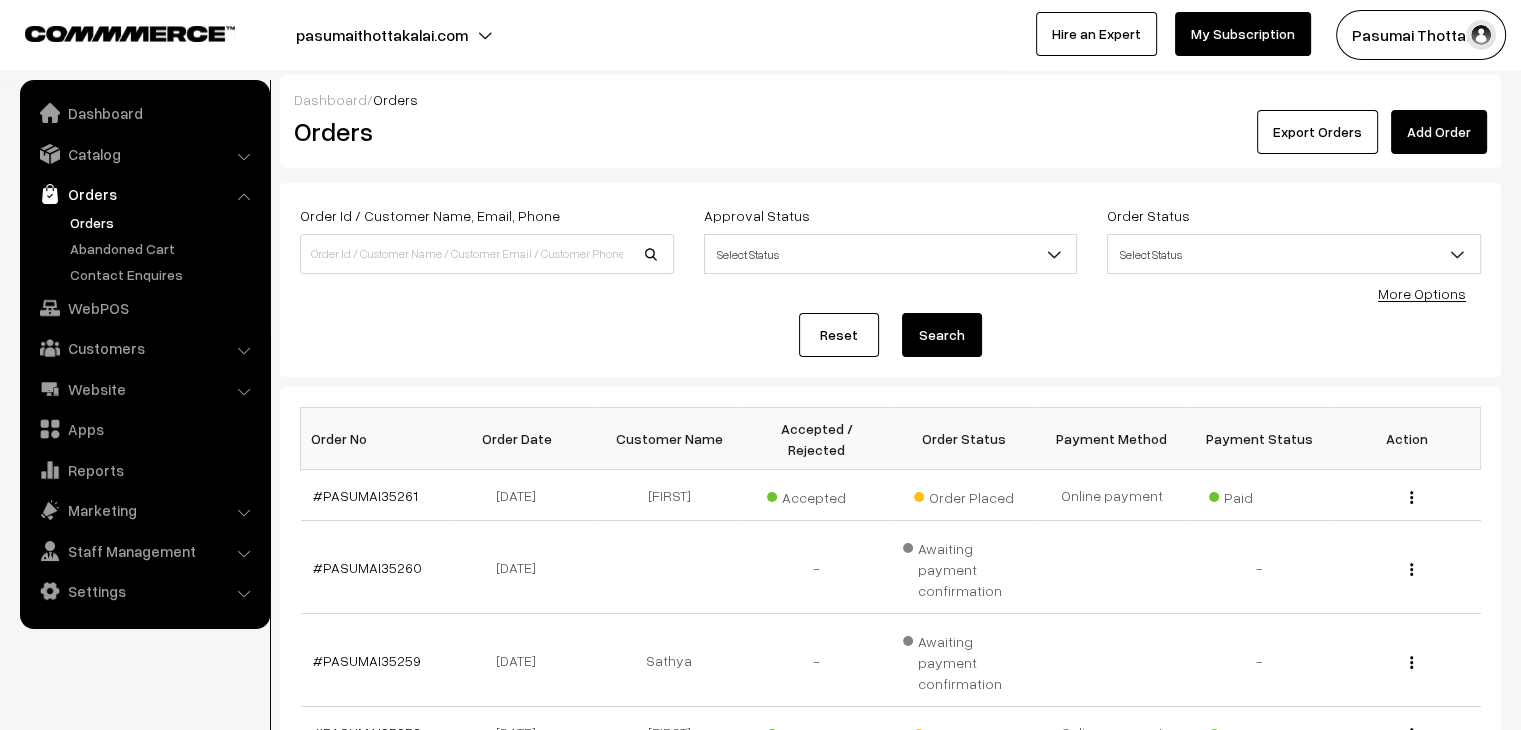 click on "More Options" at bounding box center [1422, 293] 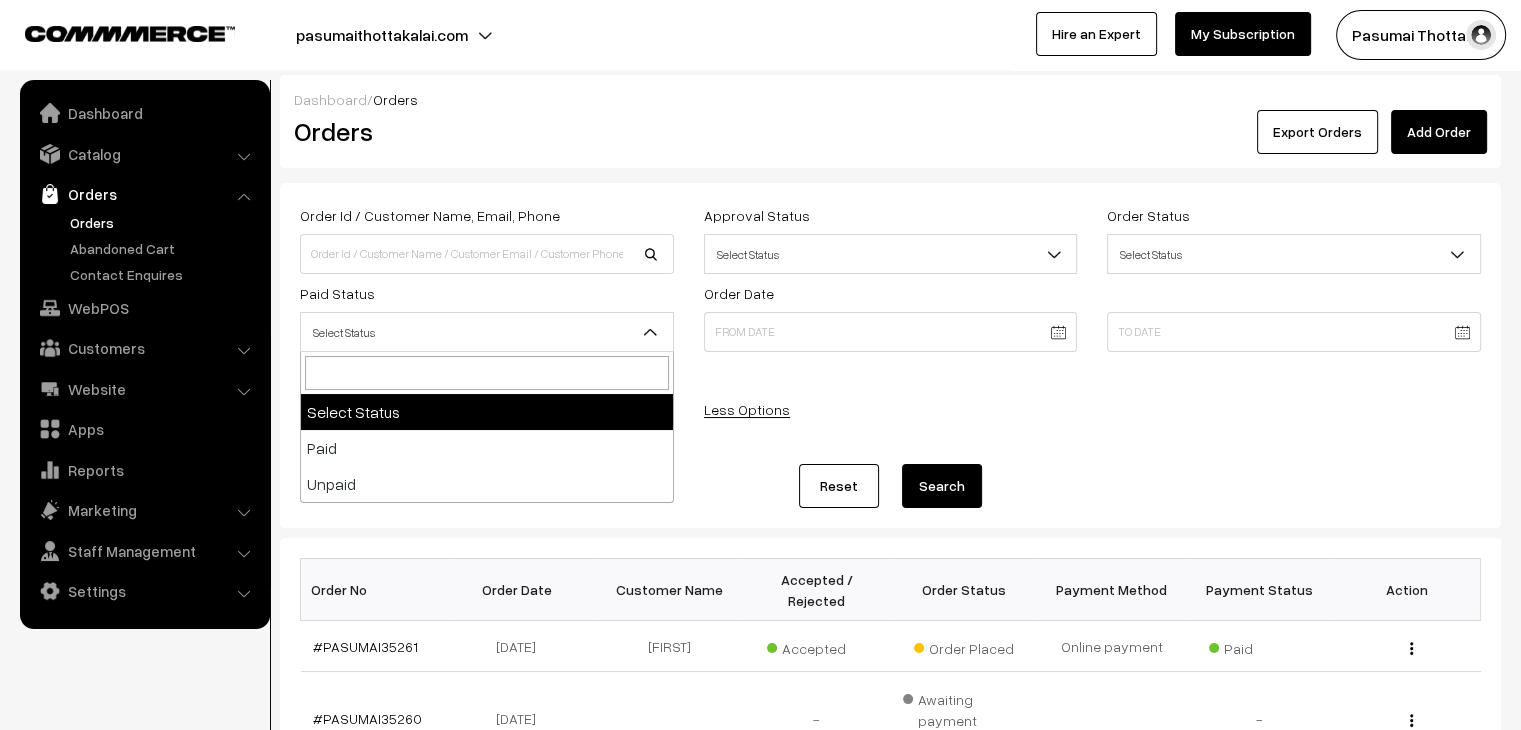 click on "Select Status" at bounding box center (487, 332) 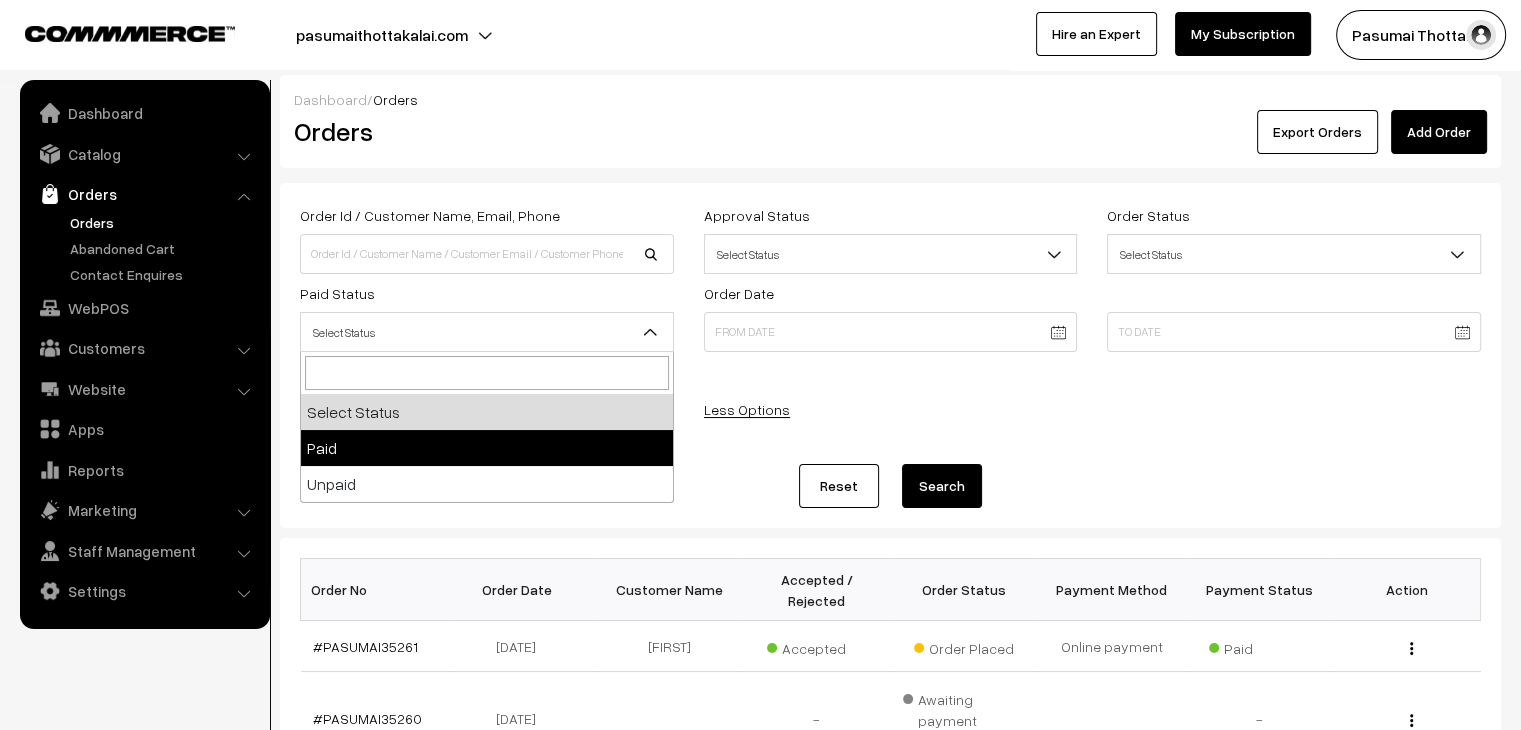 select on "1" 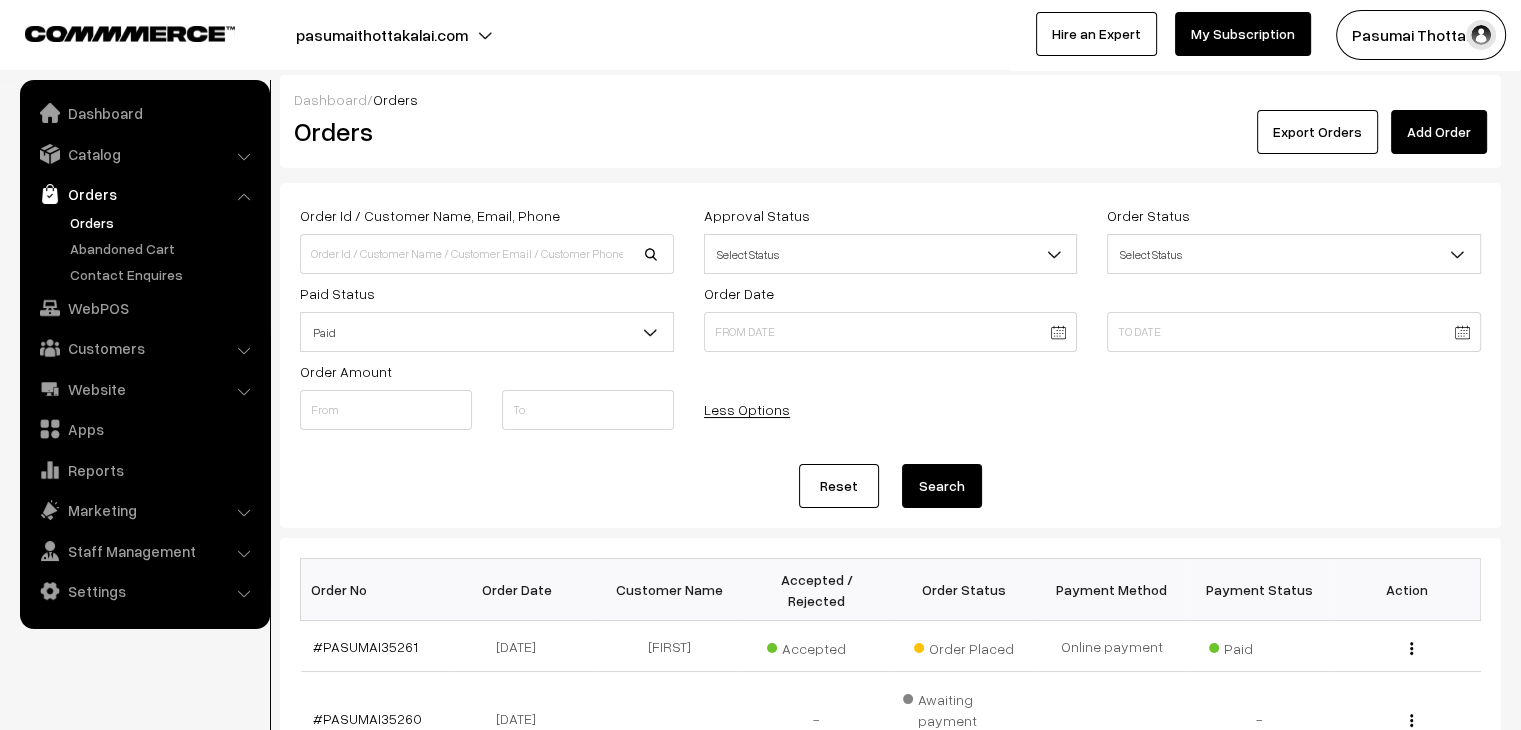 click on "Reset
Search" at bounding box center [890, 486] 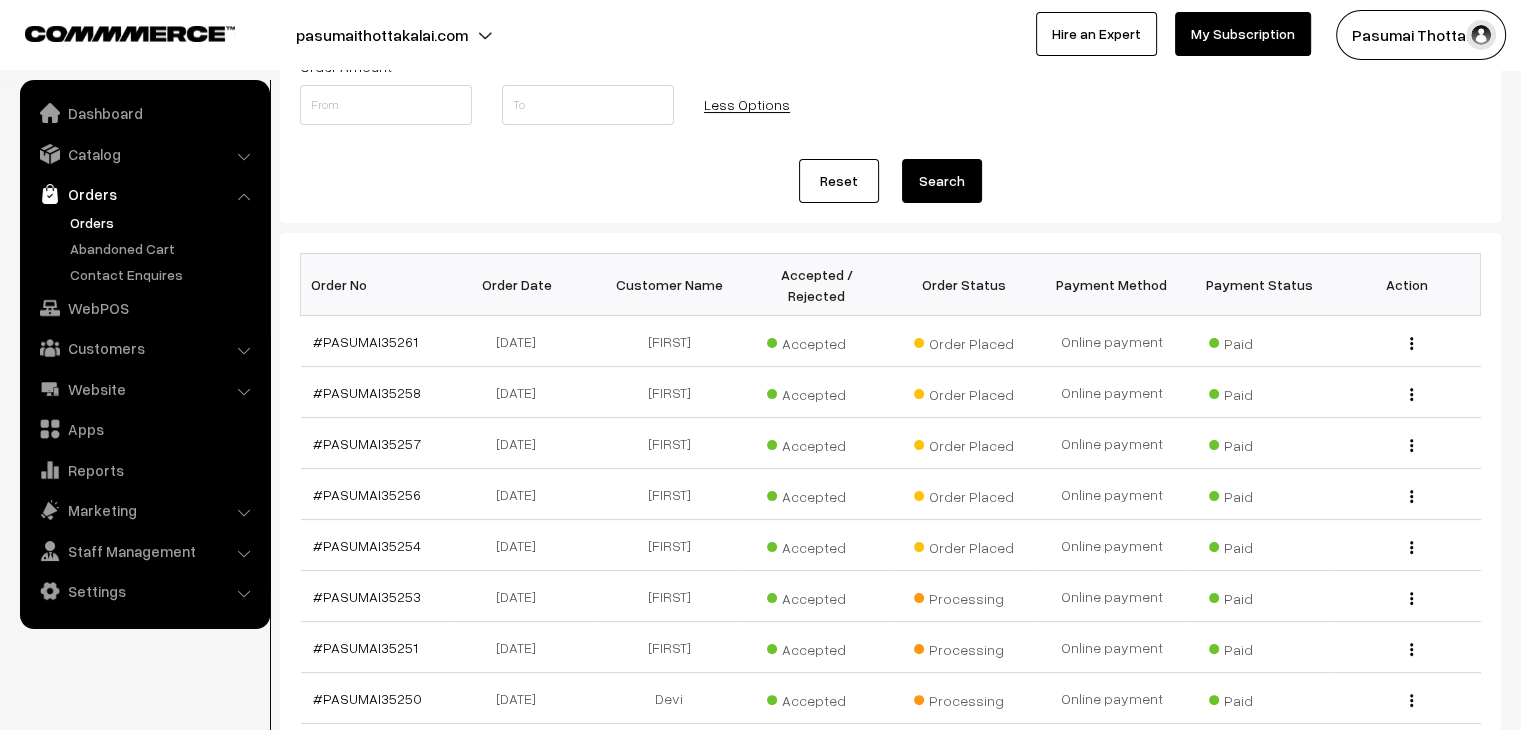 scroll, scrollTop: 320, scrollLeft: 0, axis: vertical 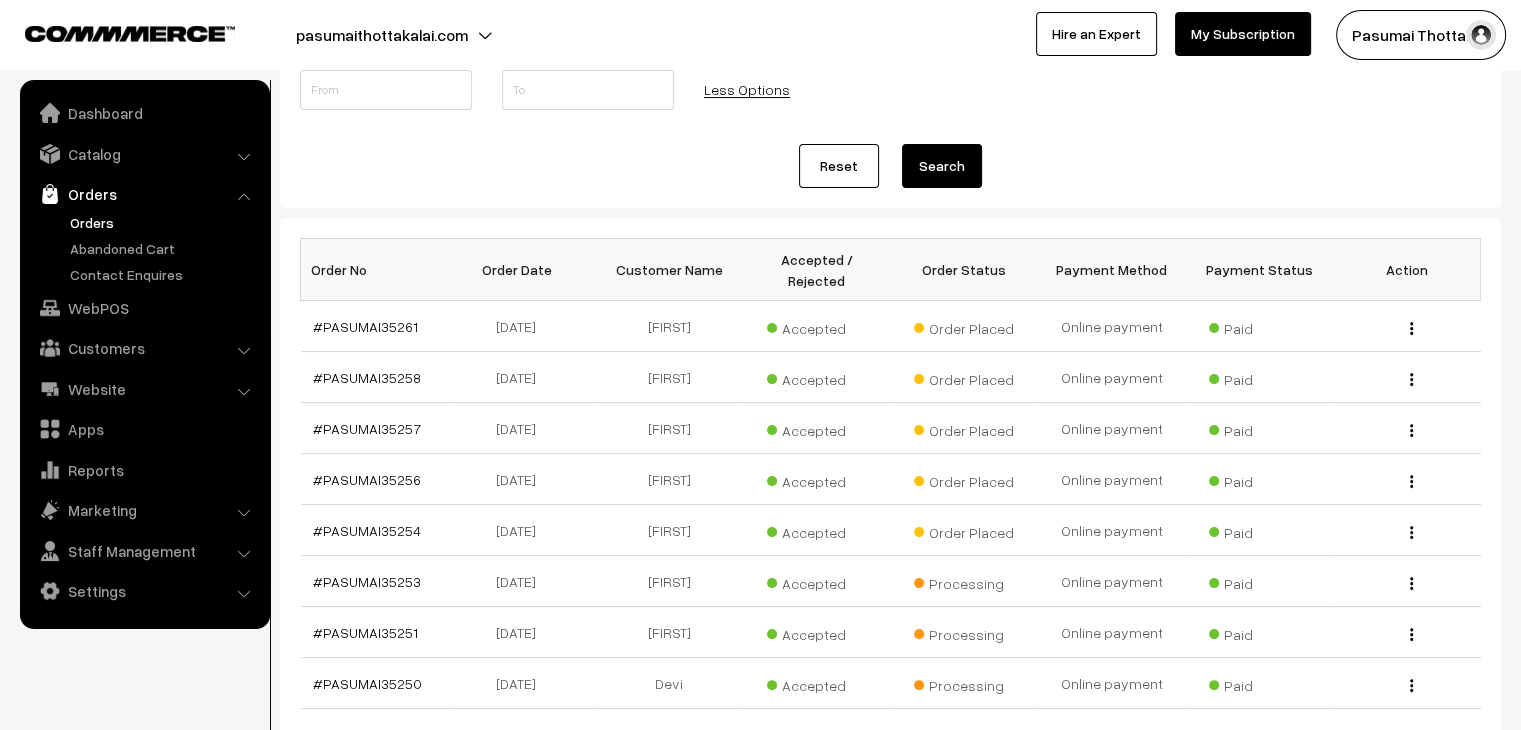 click on "Order Placed" at bounding box center (965, 530) 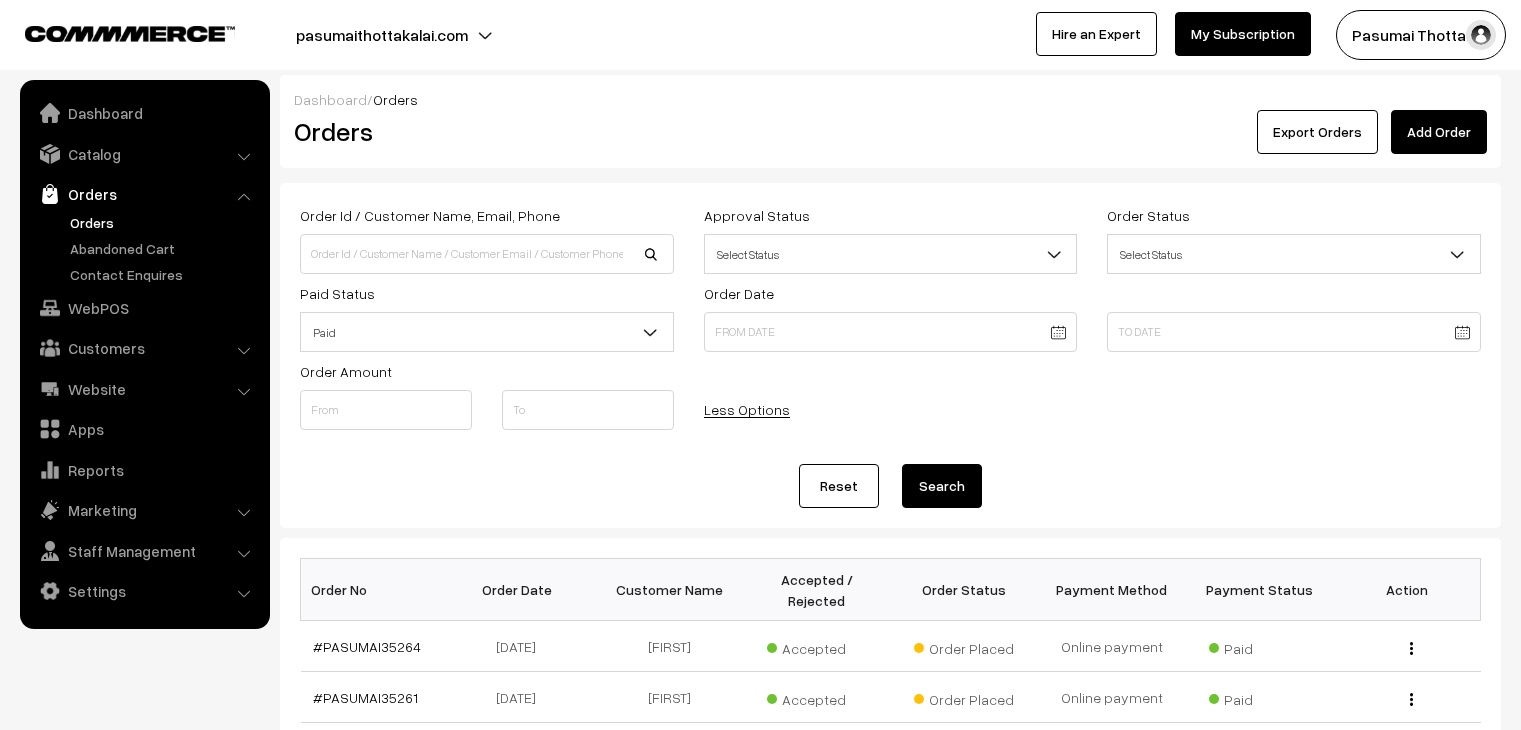 scroll, scrollTop: 320, scrollLeft: 0, axis: vertical 